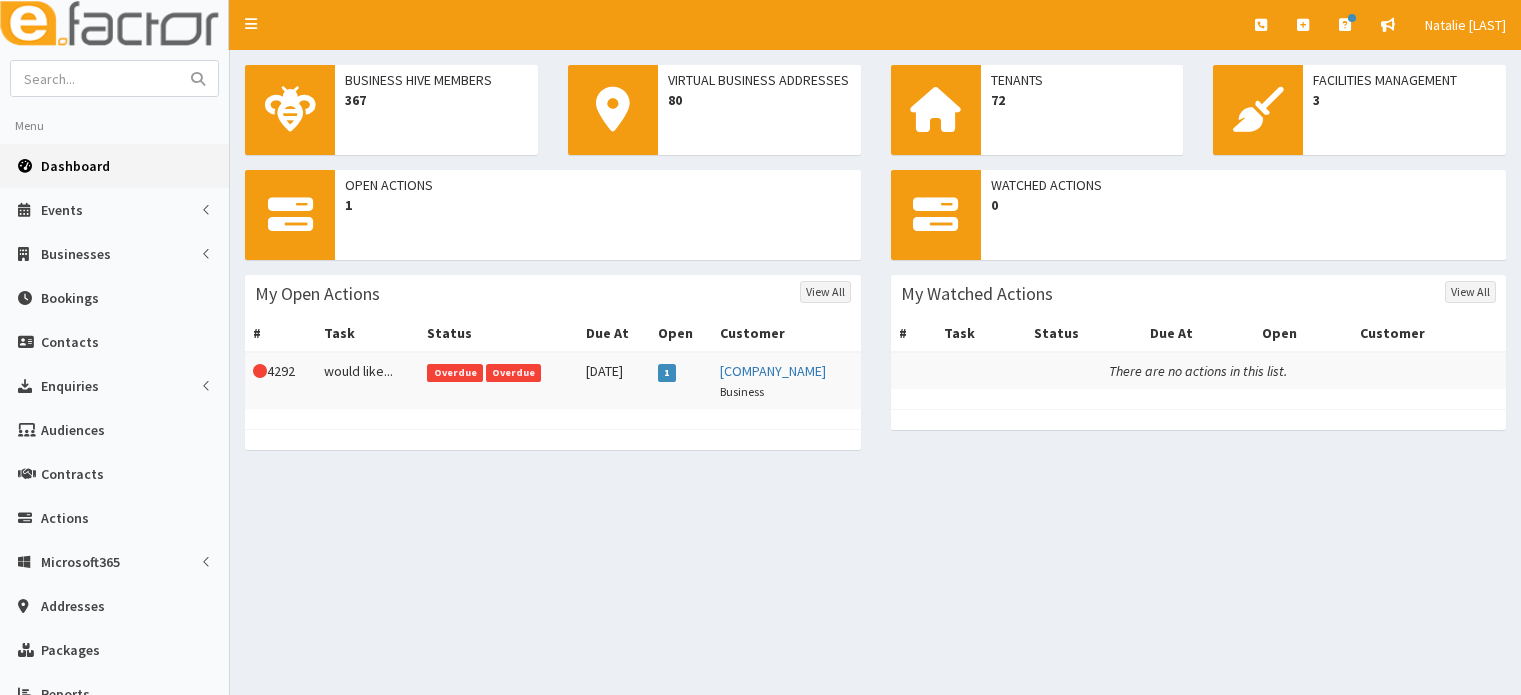 scroll, scrollTop: 0, scrollLeft: 0, axis: both 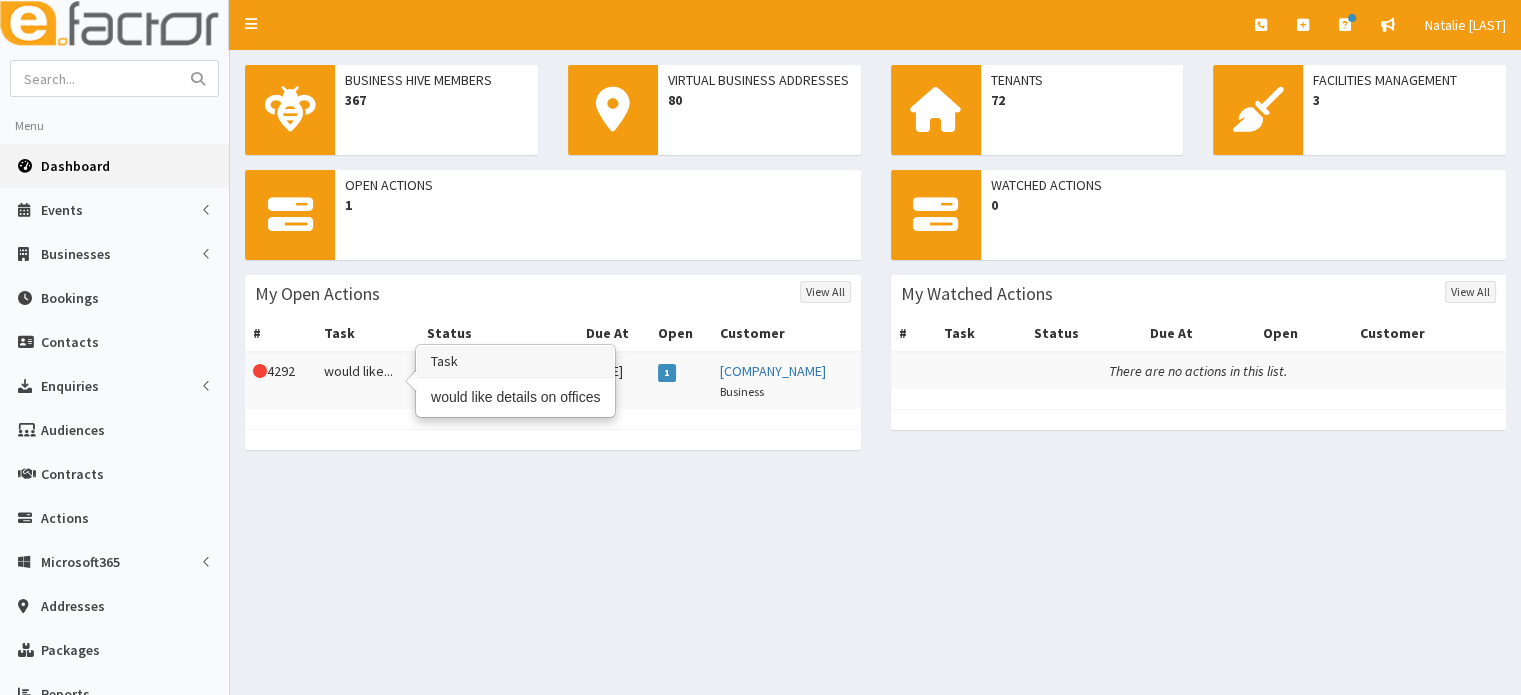 click on "would like..." at bounding box center [368, 380] 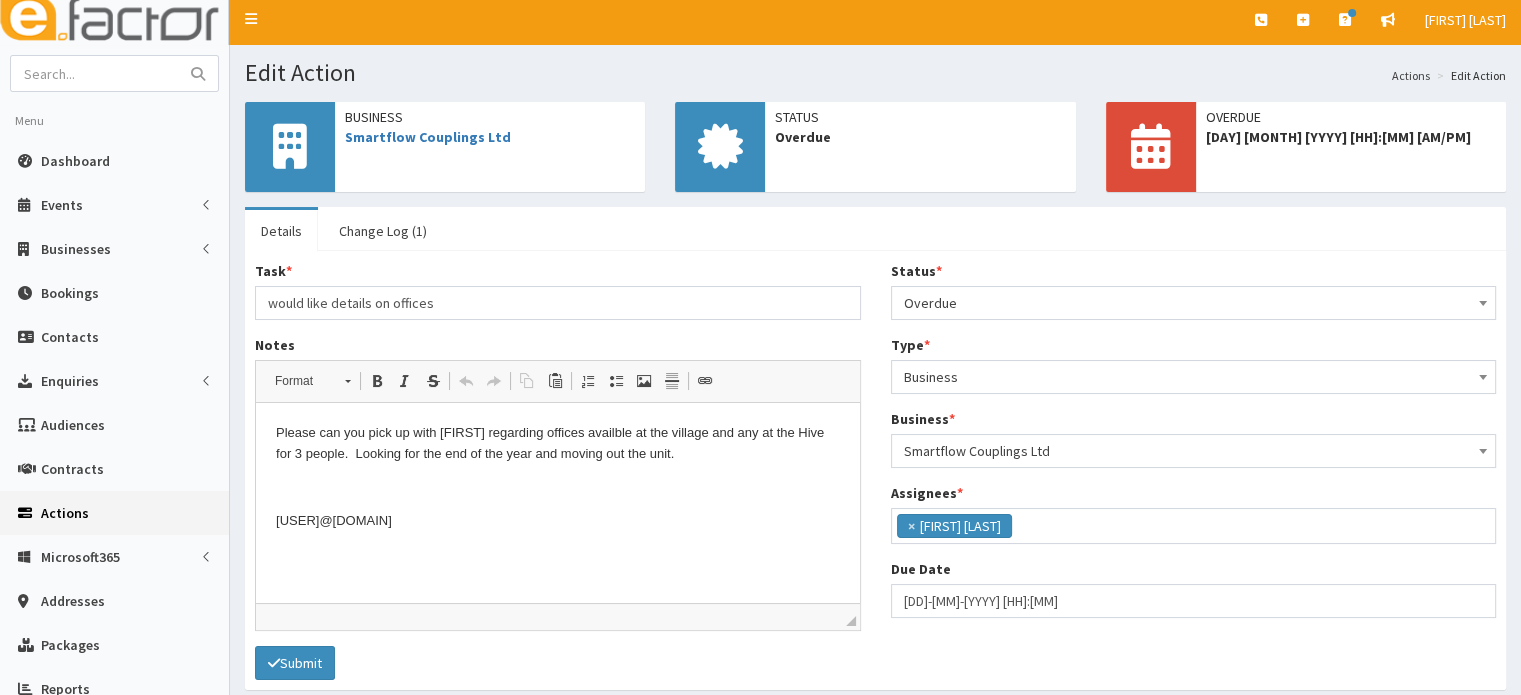 scroll, scrollTop: 100, scrollLeft: 0, axis: vertical 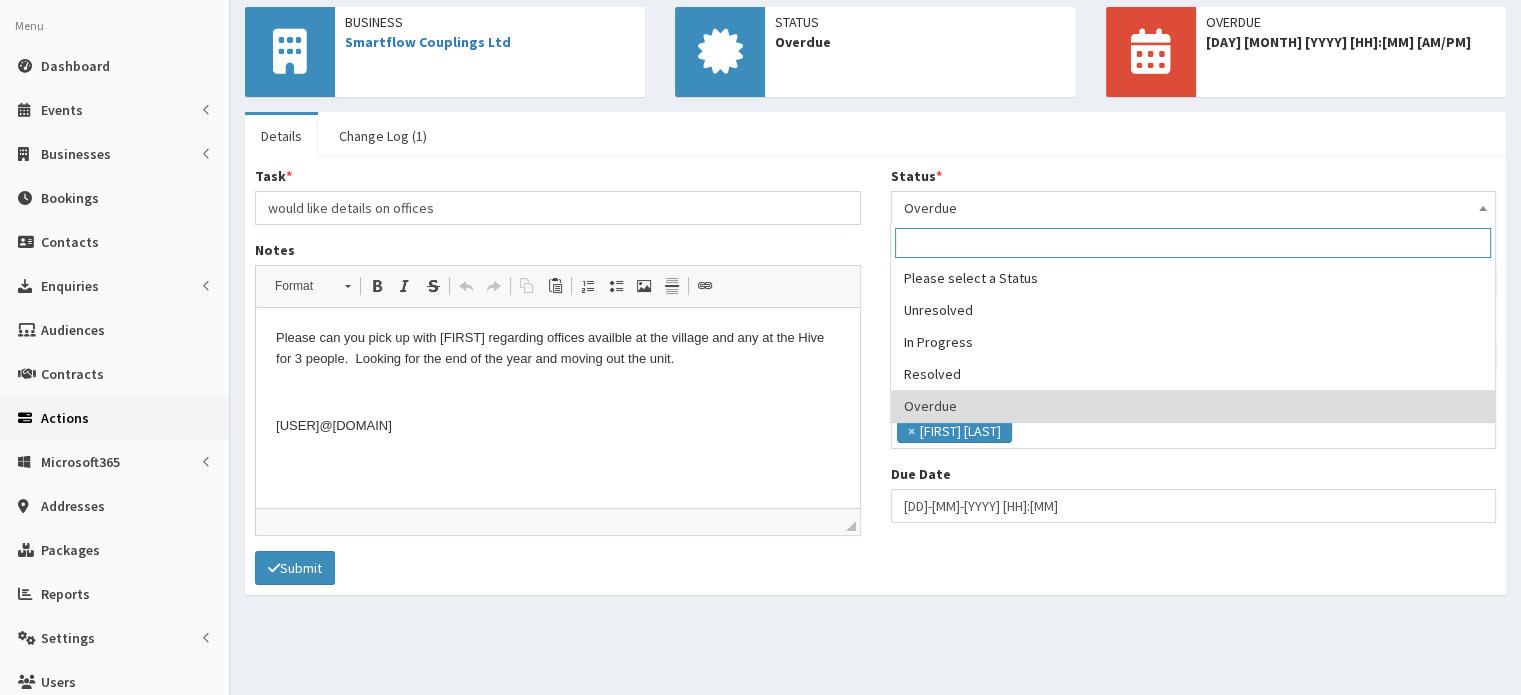 click on "Overdue" at bounding box center (1194, 208) 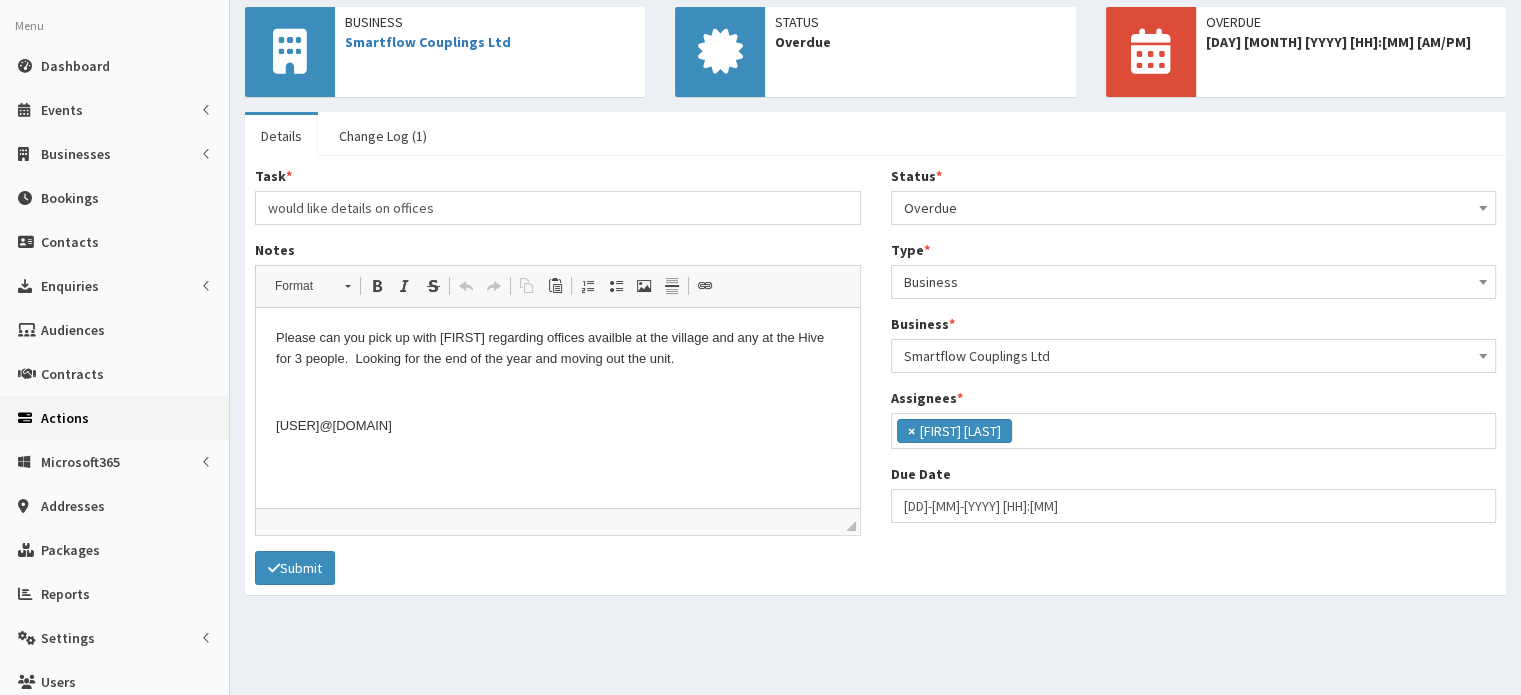 click on "×" at bounding box center [911, 431] 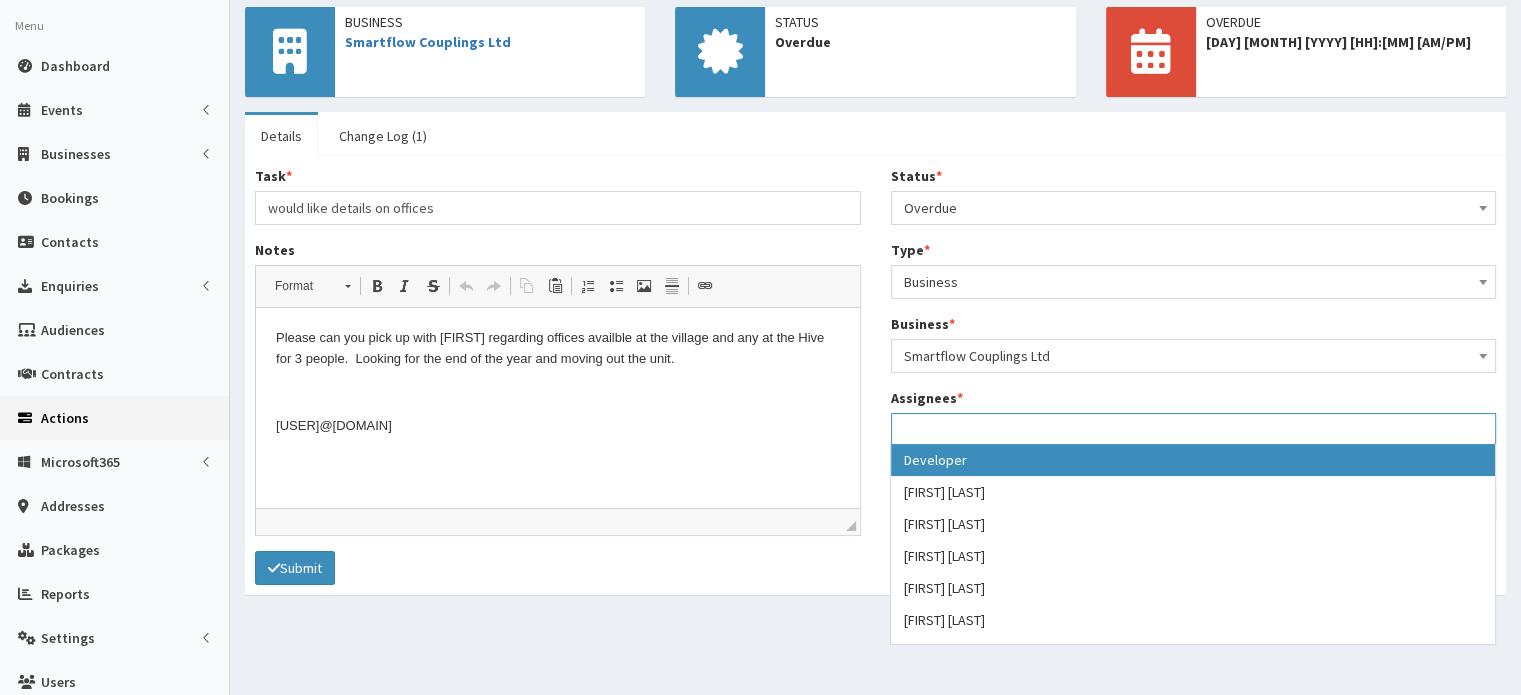 scroll, scrollTop: 56, scrollLeft: 0, axis: vertical 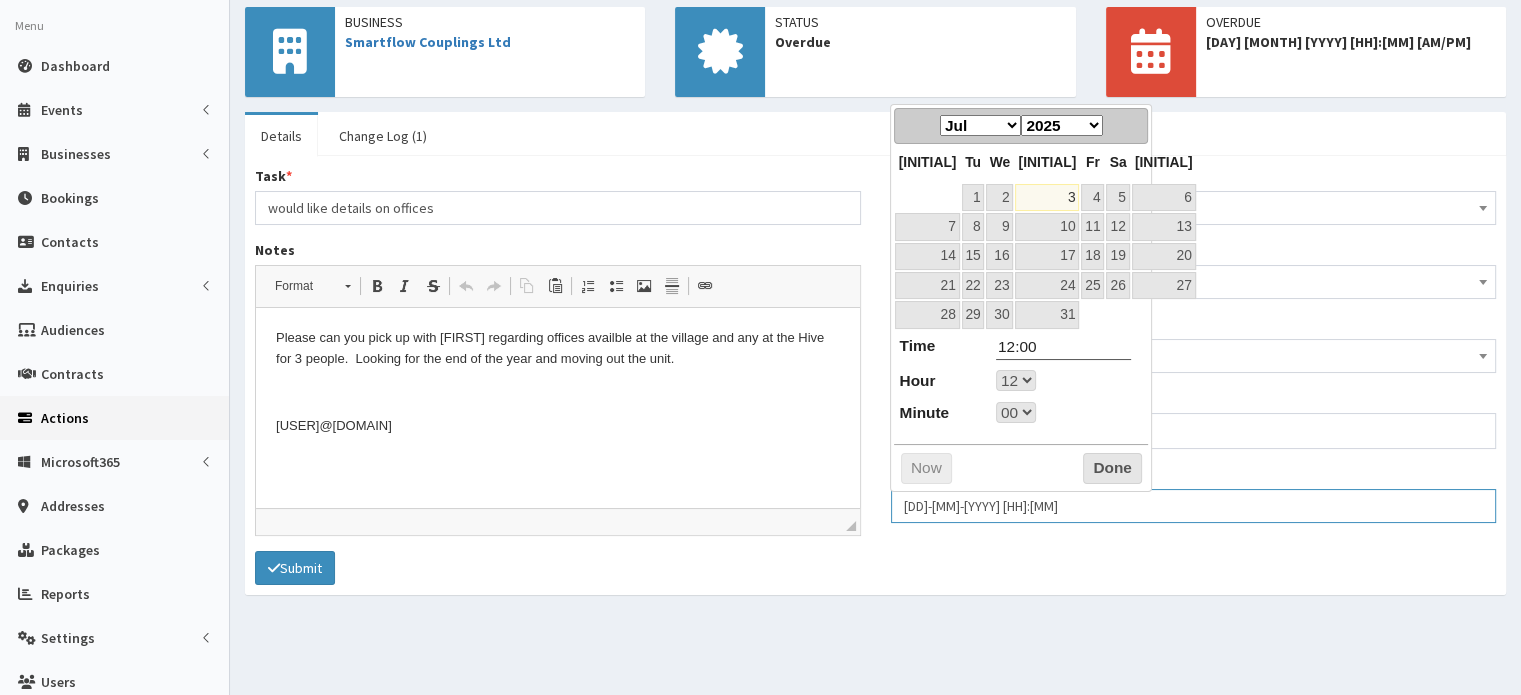 drag, startPoint x: 1002, startPoint y: 503, endPoint x: 928, endPoint y: 503, distance: 74 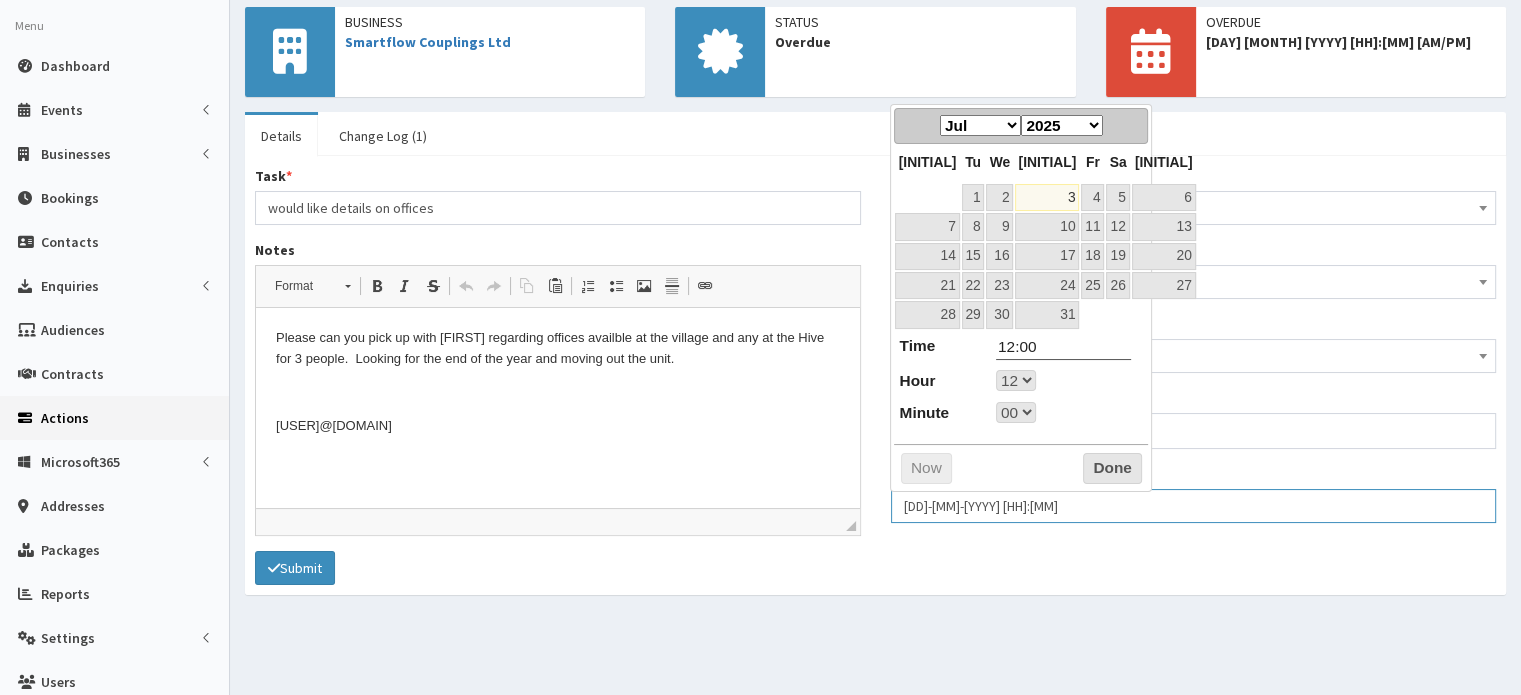 click on "03-07-2025 12:00" at bounding box center [1194, 506] 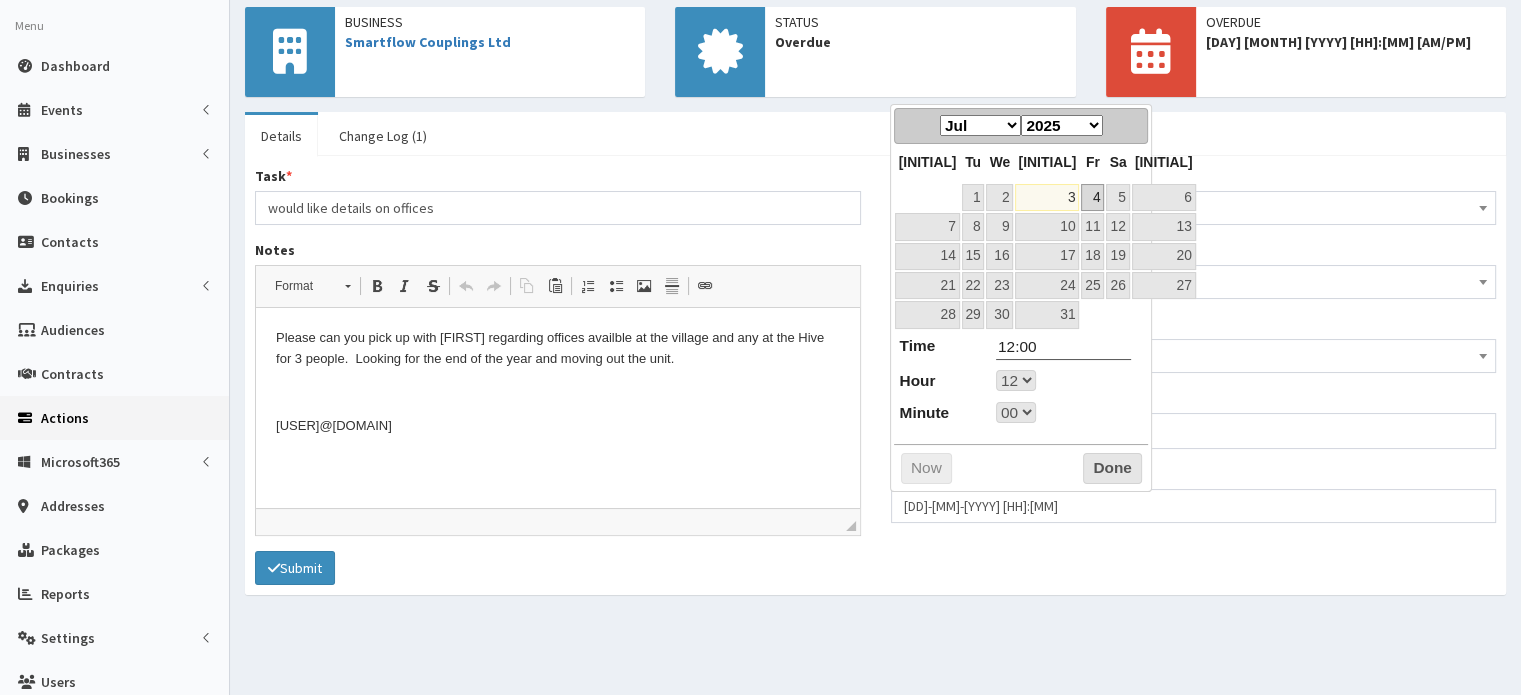 click on "4" at bounding box center (1092, 197) 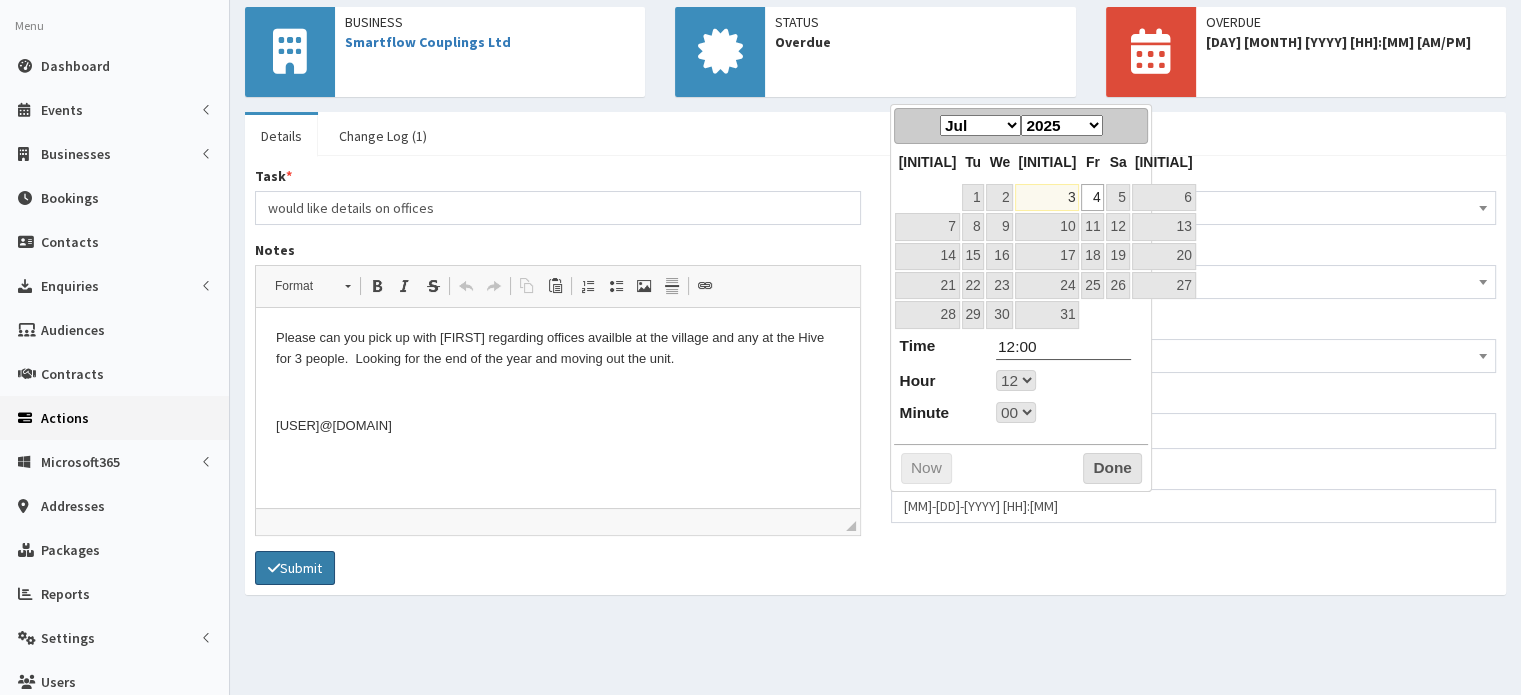 click on "Submit" at bounding box center [295, 568] 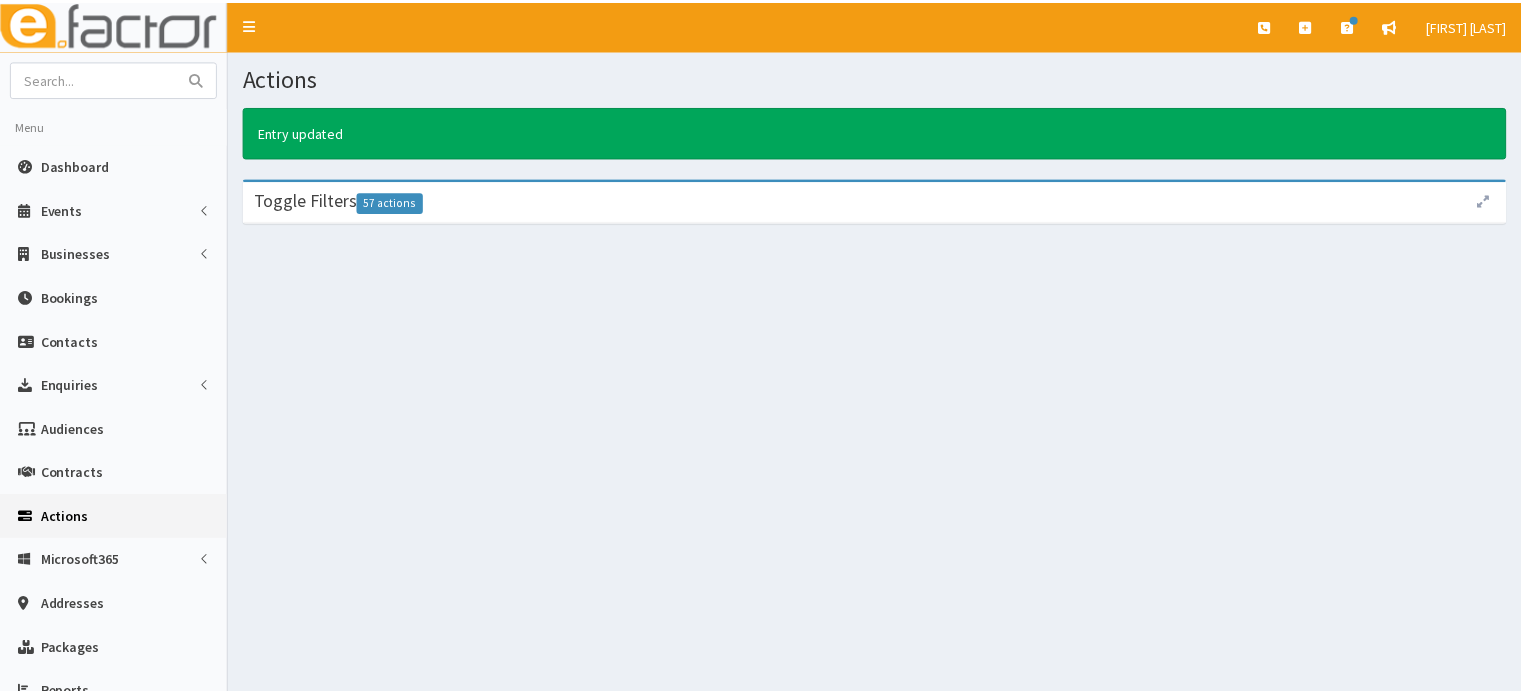 scroll, scrollTop: 0, scrollLeft: 0, axis: both 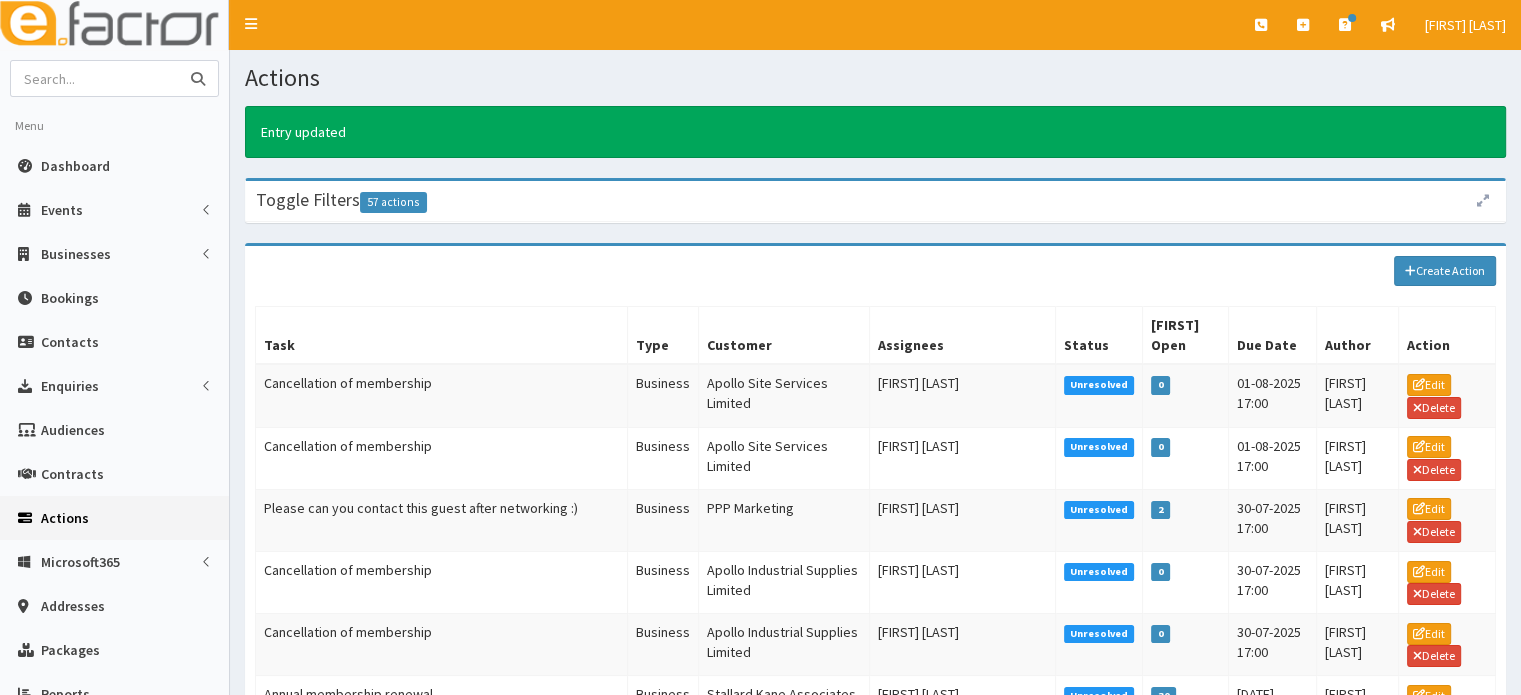 click at bounding box center (95, 78) 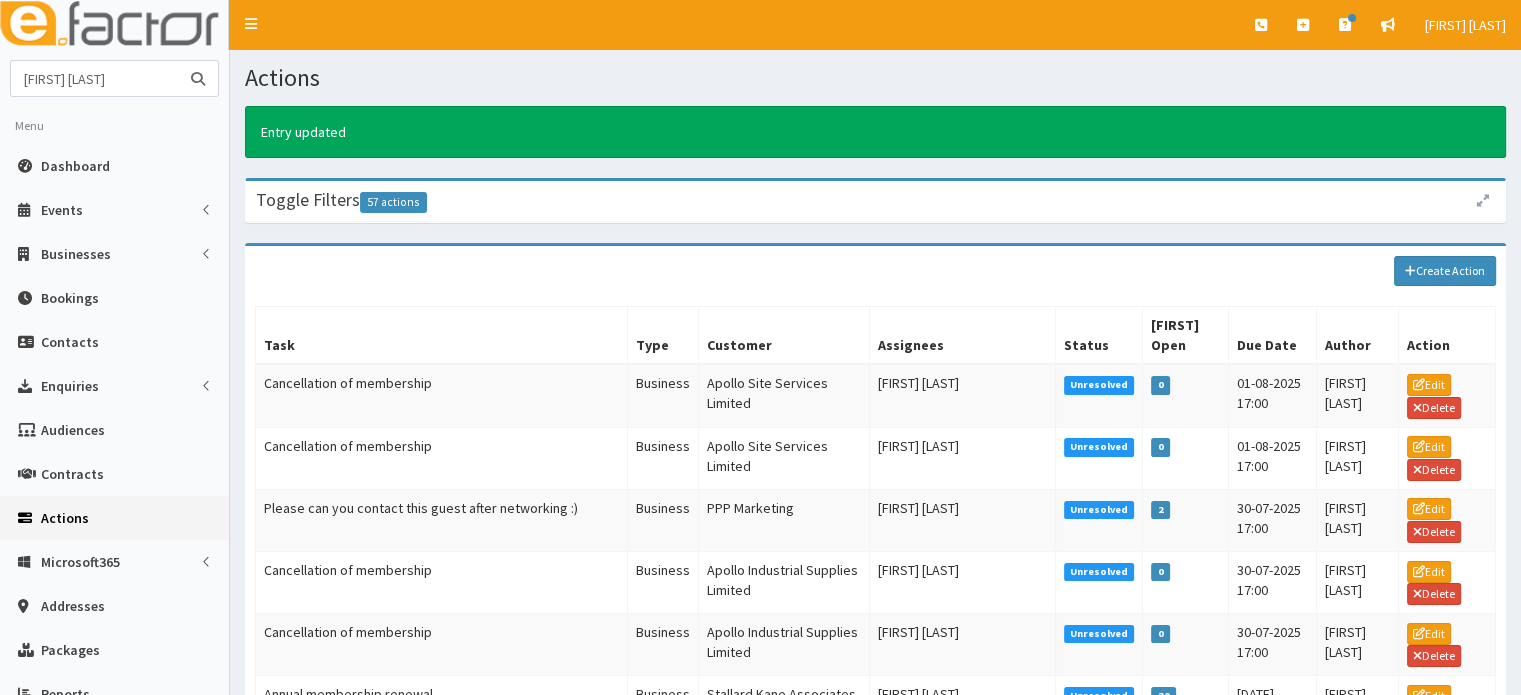 type on "[FIRST] [LAST]" 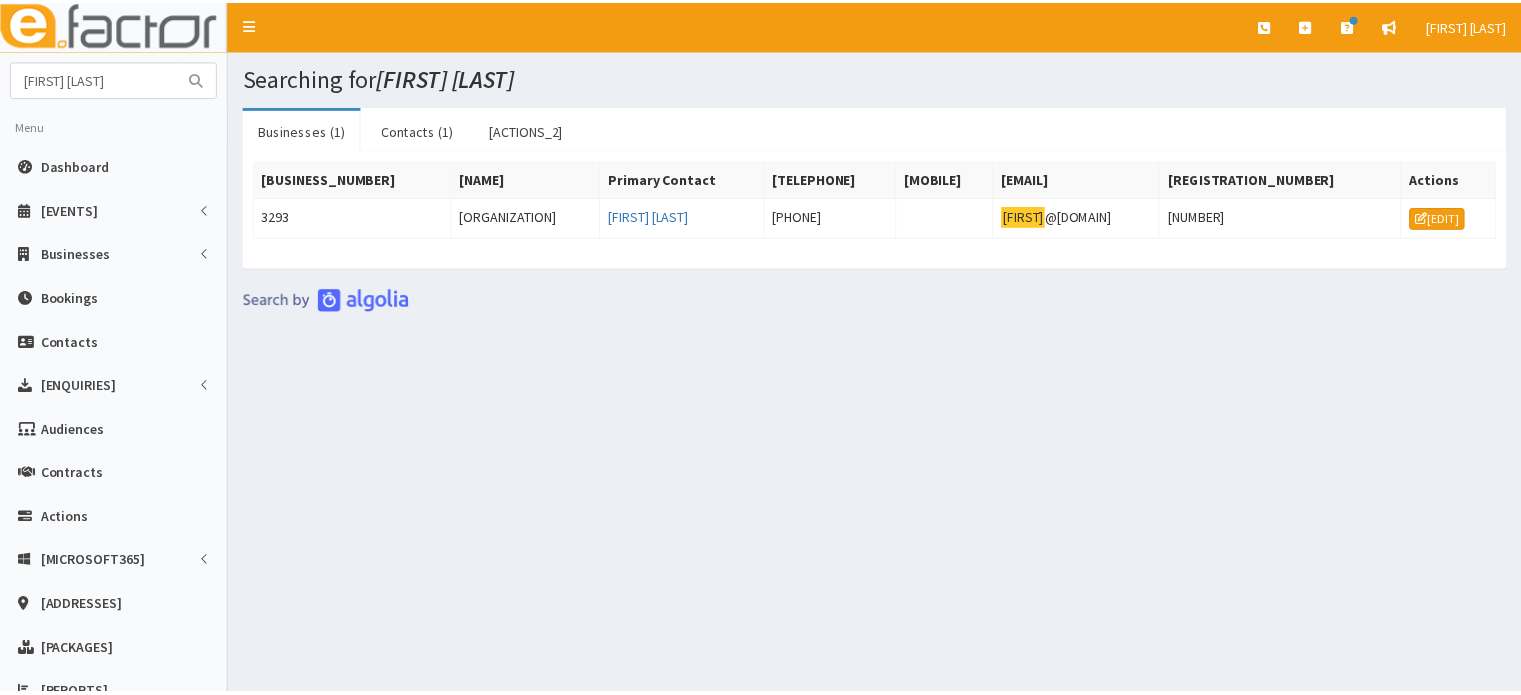 scroll, scrollTop: 0, scrollLeft: 0, axis: both 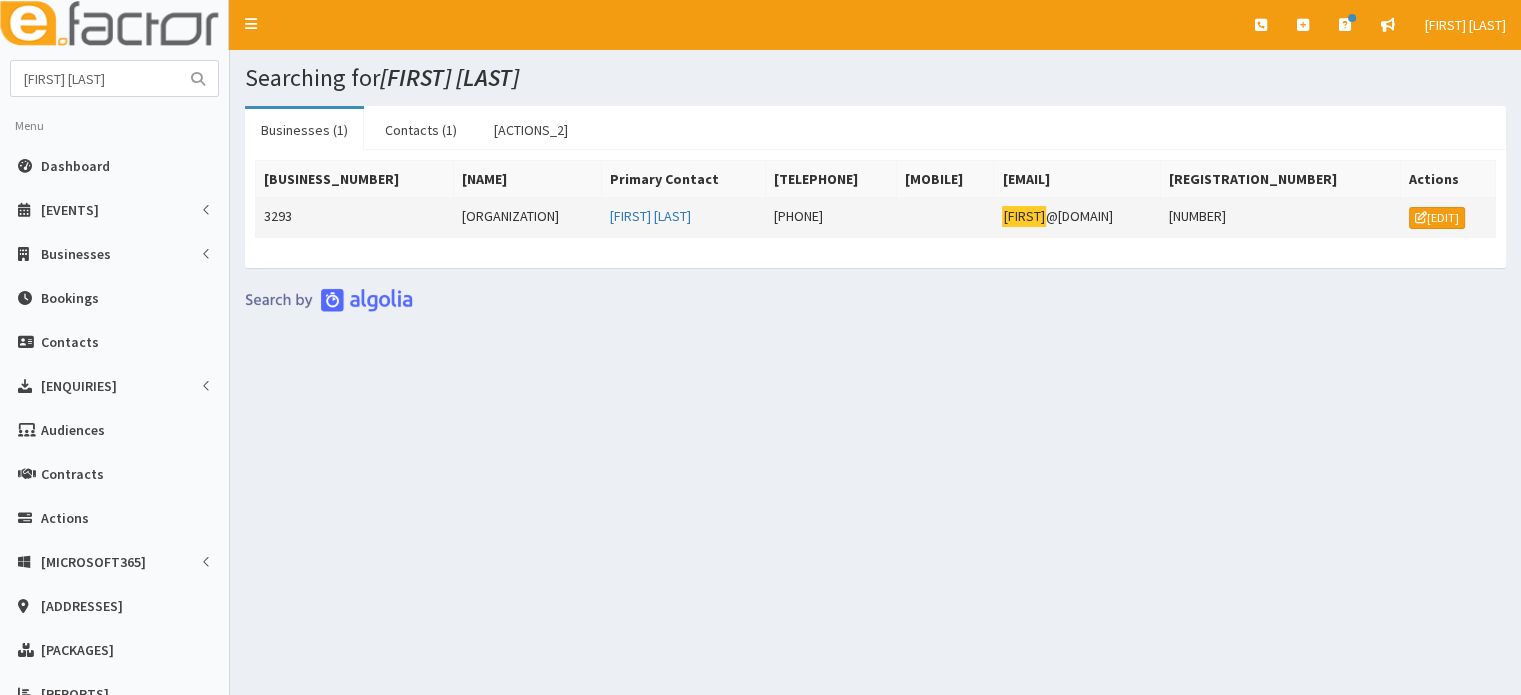 drag, startPoint x: 1184, startPoint y: 216, endPoint x: 1038, endPoint y: 215, distance: 146.00342 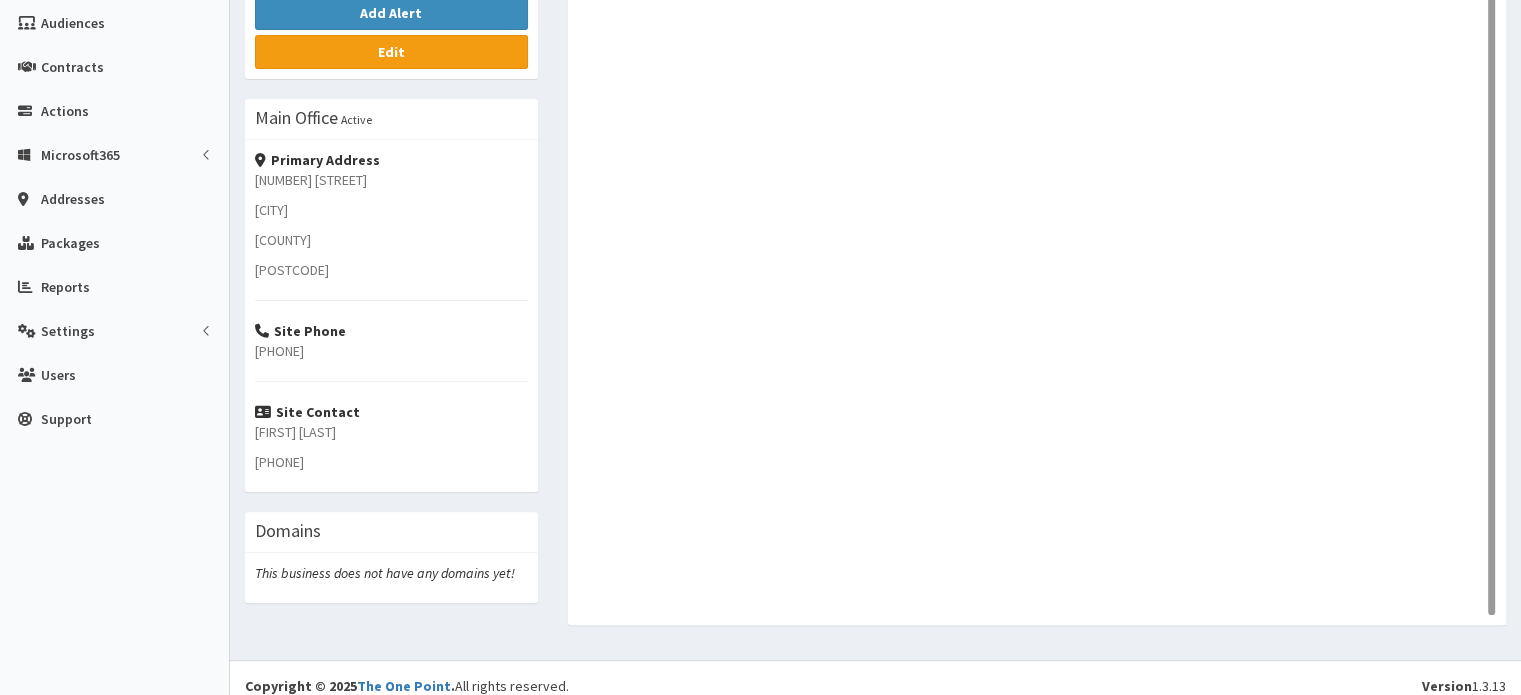 scroll, scrollTop: 512, scrollLeft: 0, axis: vertical 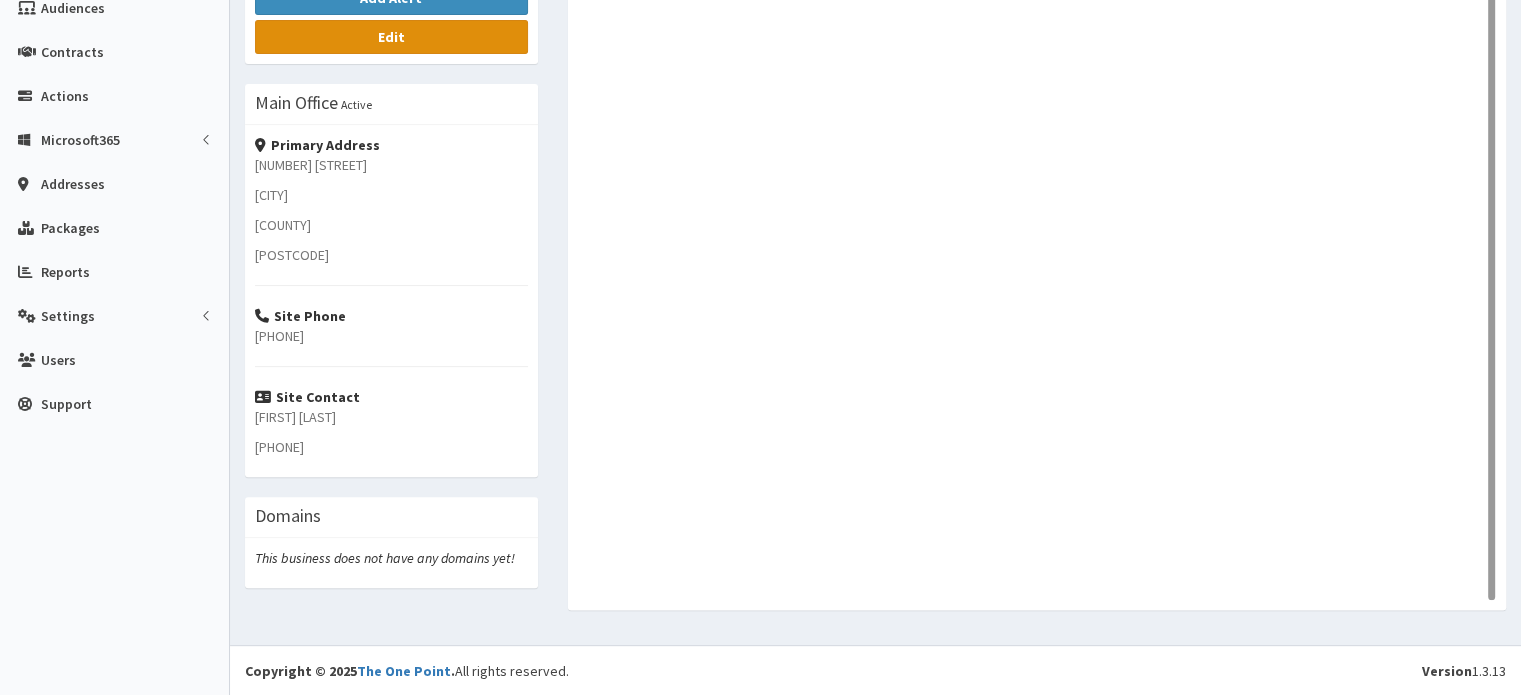 click on "[EDIT]" at bounding box center (391, 37) 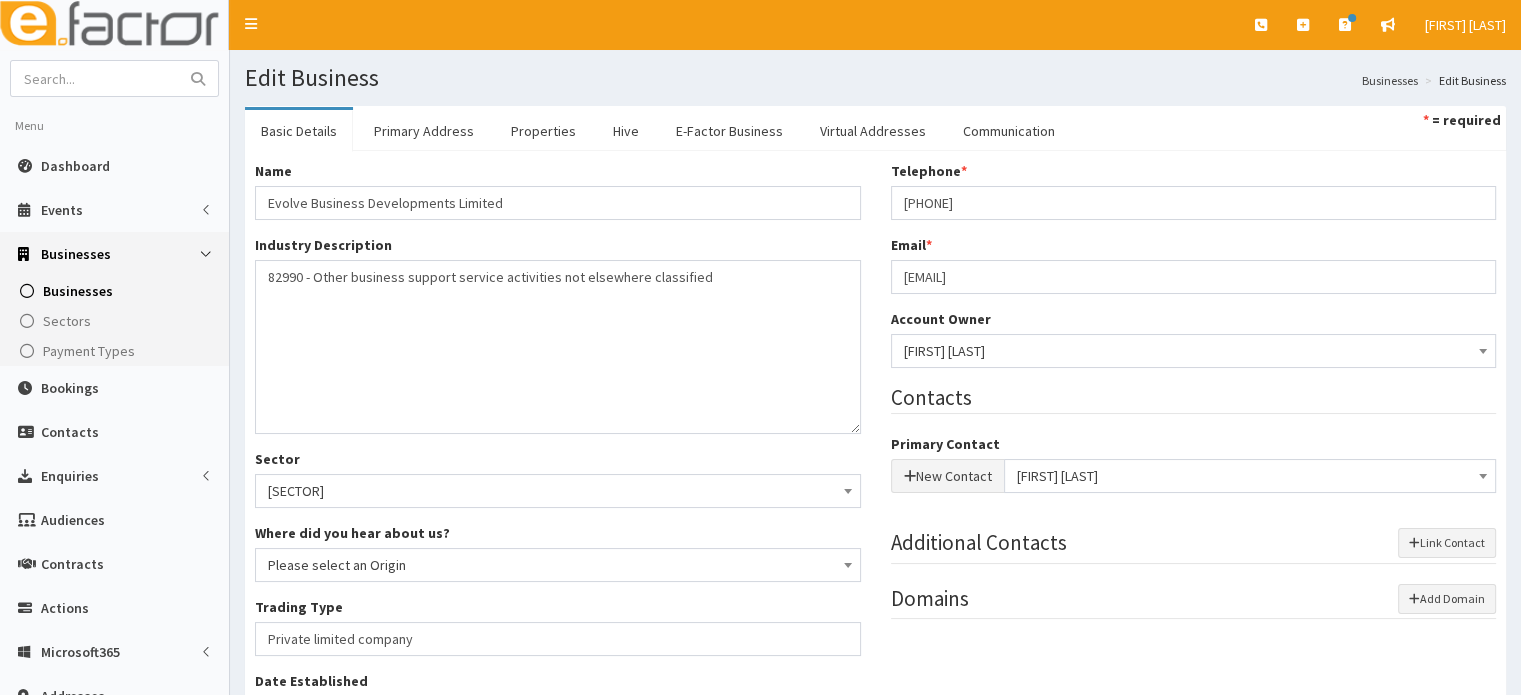scroll, scrollTop: 0, scrollLeft: 0, axis: both 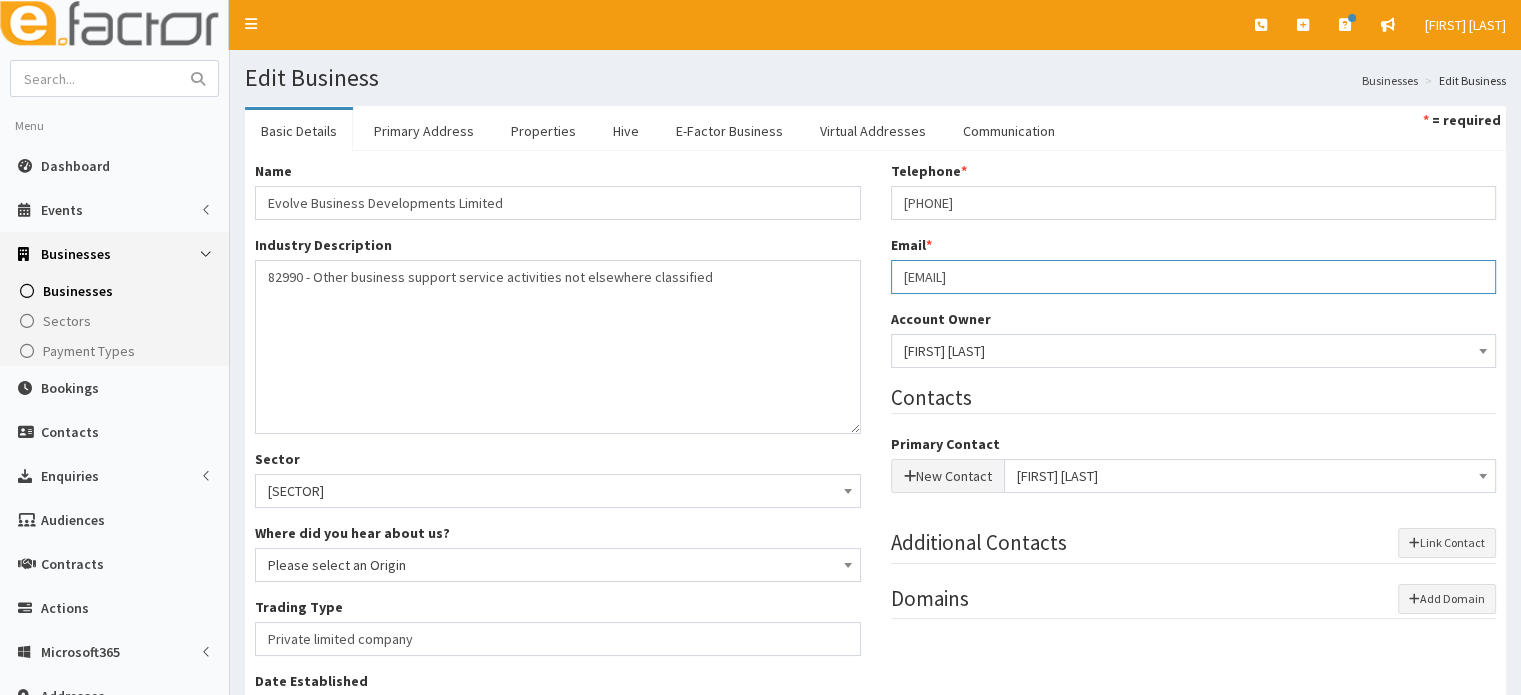 drag, startPoint x: 1065, startPoint y: 274, endPoint x: 871, endPoint y: 272, distance: 194.01031 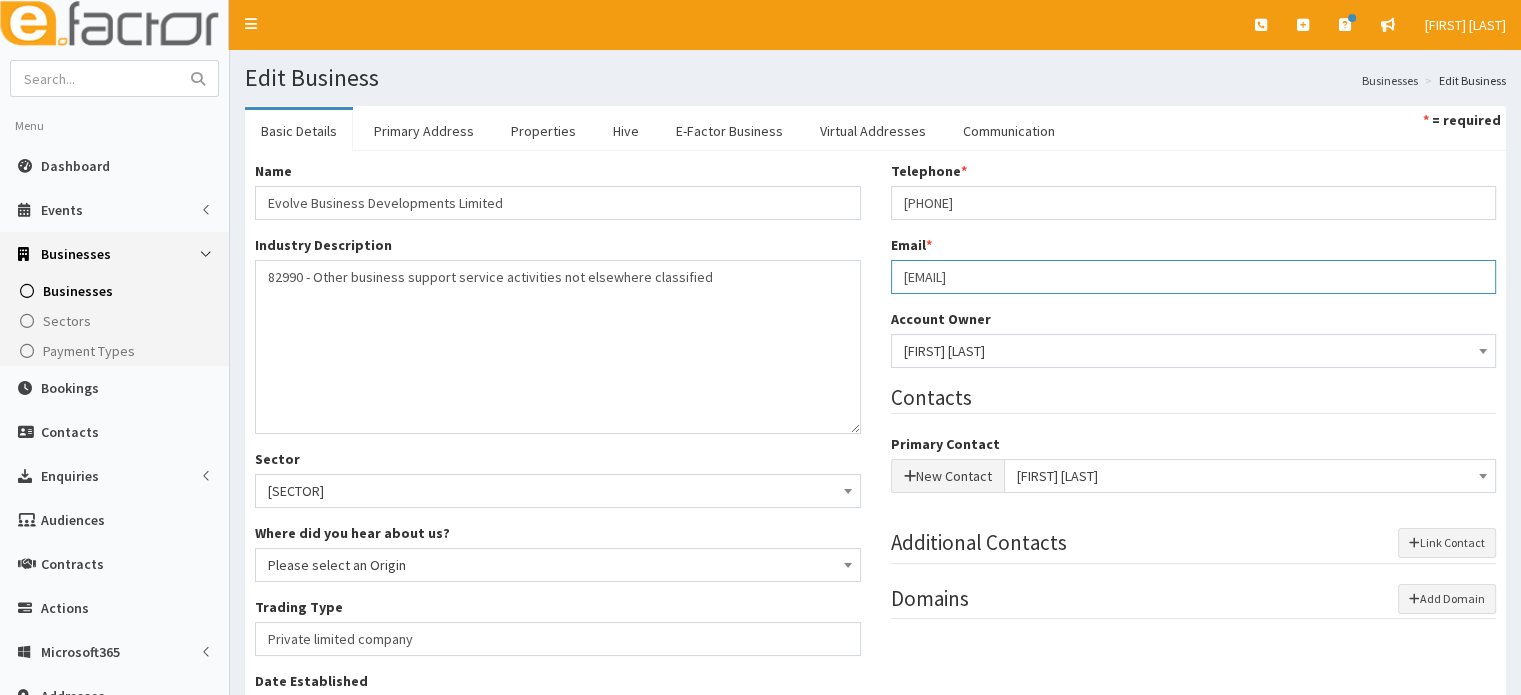 click on "Name  *
Evolve Business Developments Limited
Industry Description  *
82990 - Other business support service activities not elsewhere classified
Sector
Business Supplies
Charity
Construction/Trade
Doctors
Energy
Engineering
Financial/Insurance
Food &amp; Catering
Health, Care, Beauty &amp; Fitness
Leagl
Manufacturing Other * *" at bounding box center (875, 564) 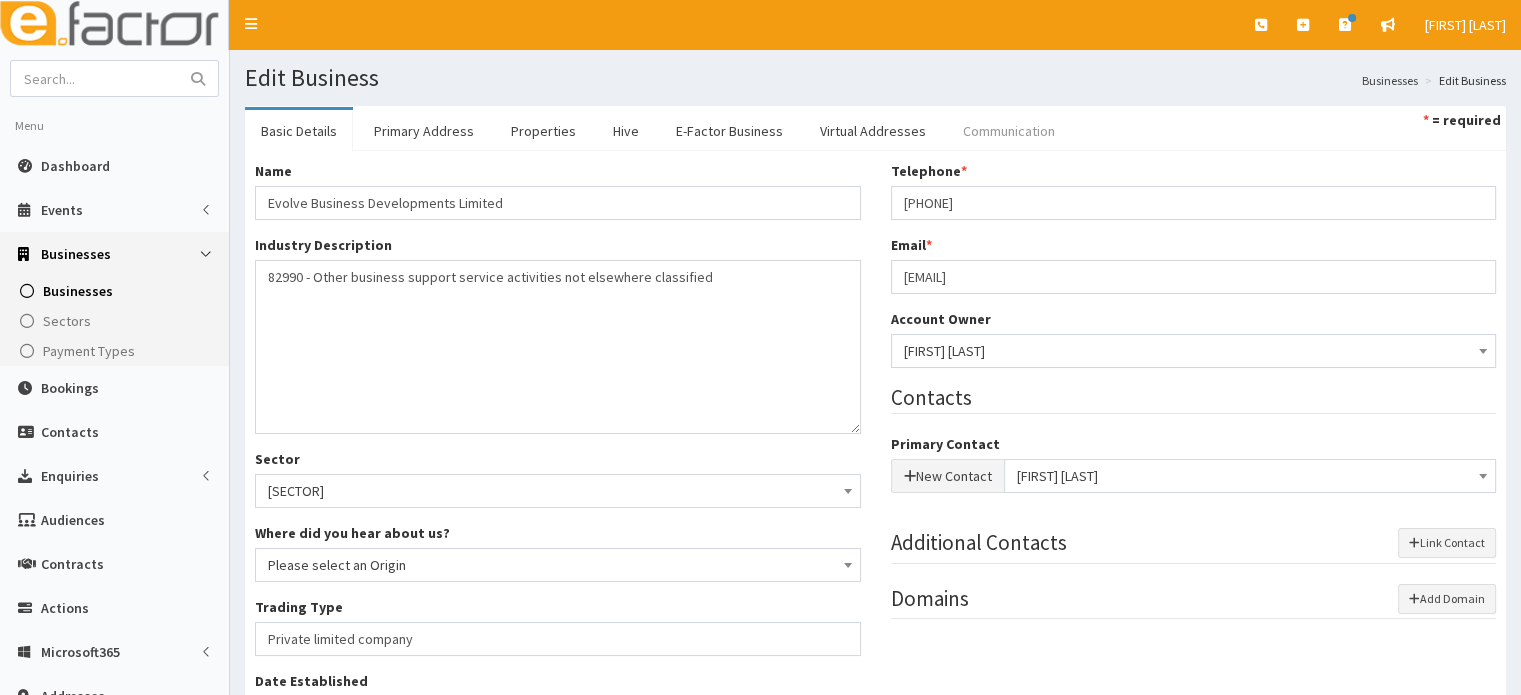 click on "Communication" at bounding box center [1009, 131] 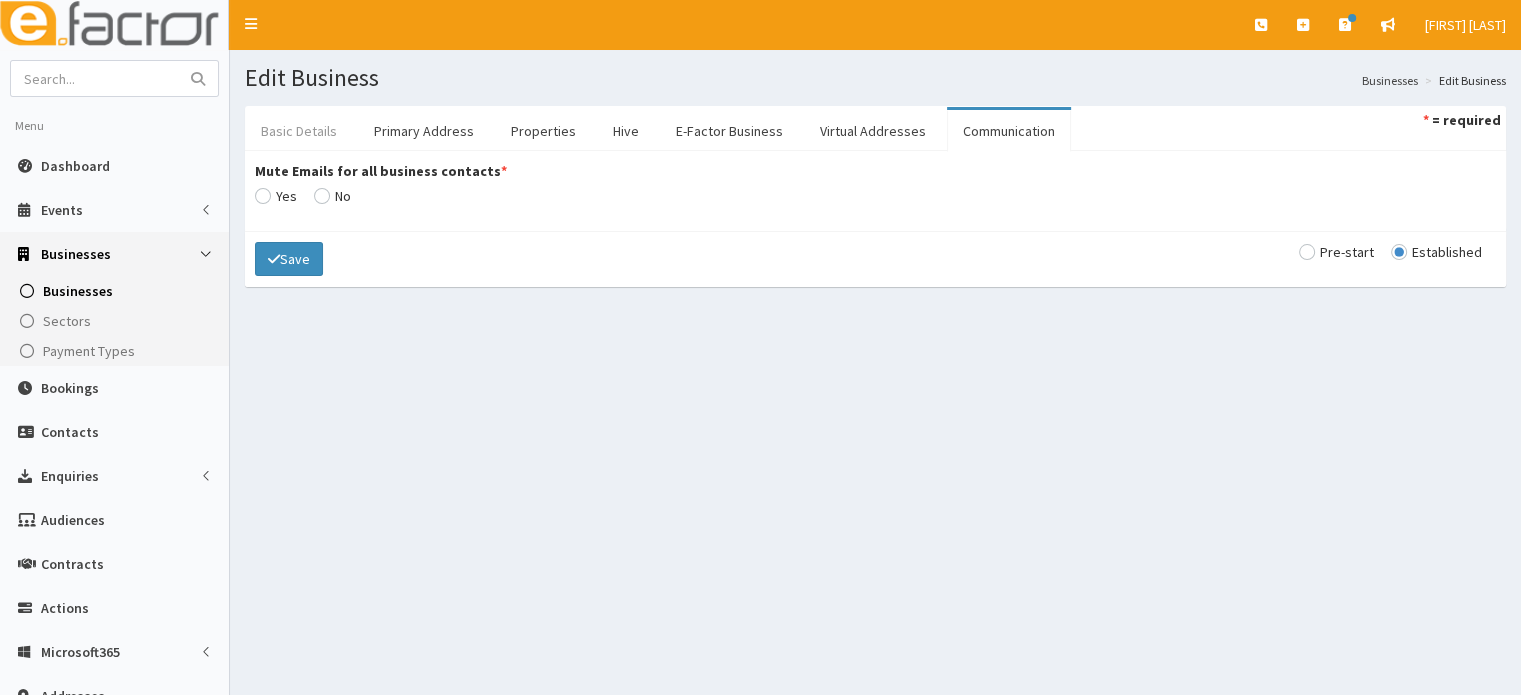 click on "Basic Details" at bounding box center [299, 131] 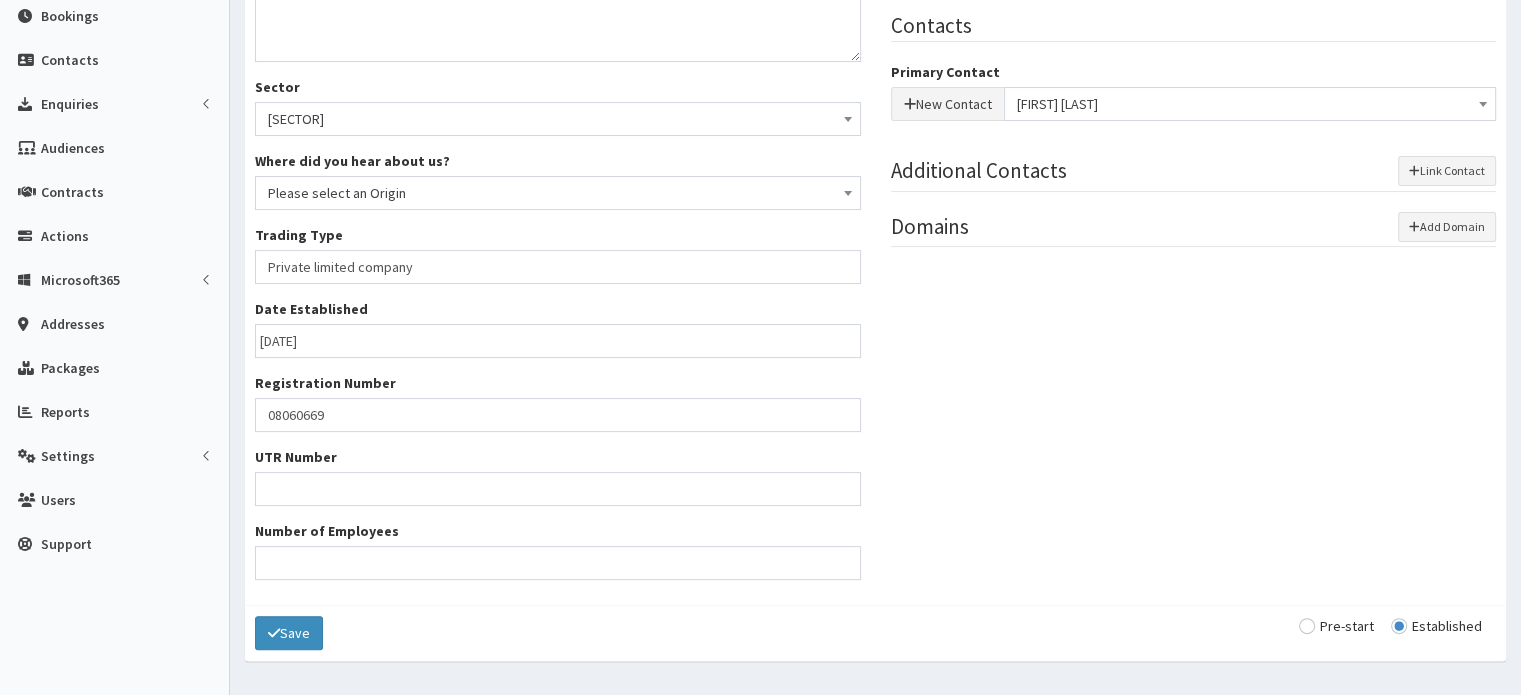 scroll, scrollTop: 423, scrollLeft: 0, axis: vertical 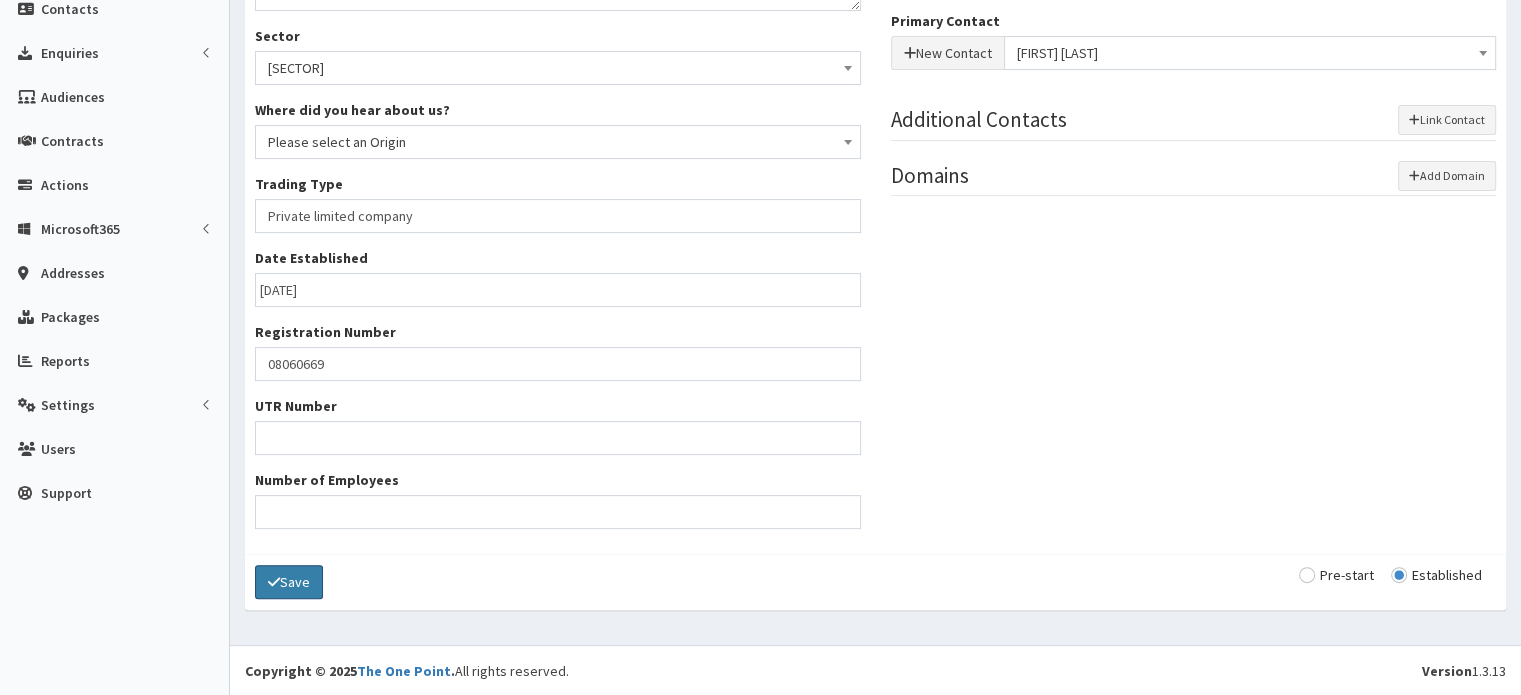 click on "Save" at bounding box center [289, 582] 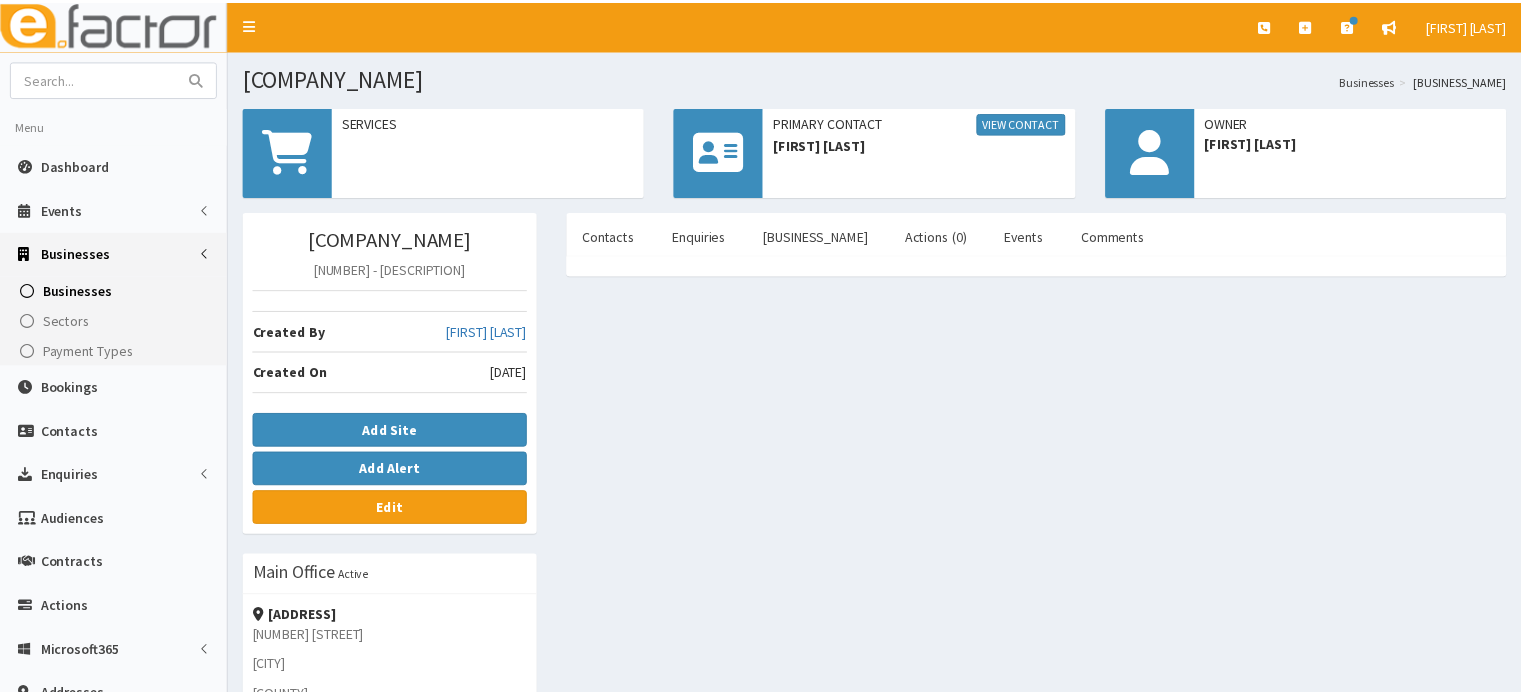scroll, scrollTop: 0, scrollLeft: 0, axis: both 